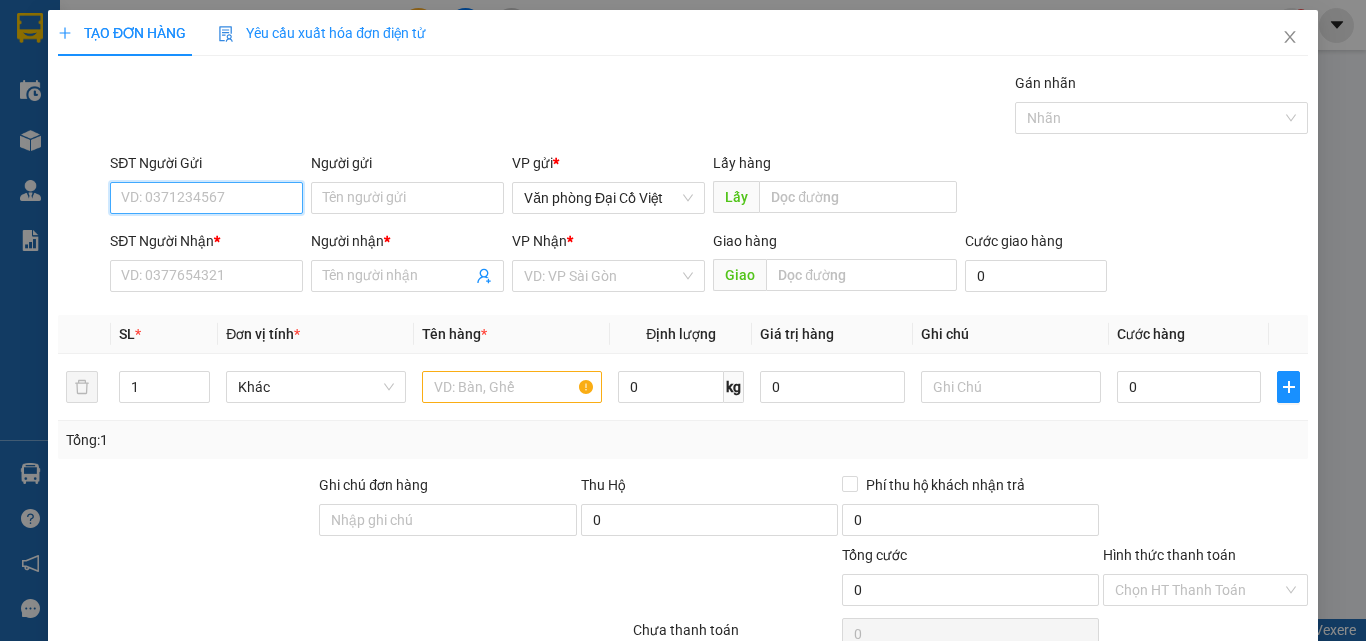 scroll, scrollTop: 0, scrollLeft: 0, axis: both 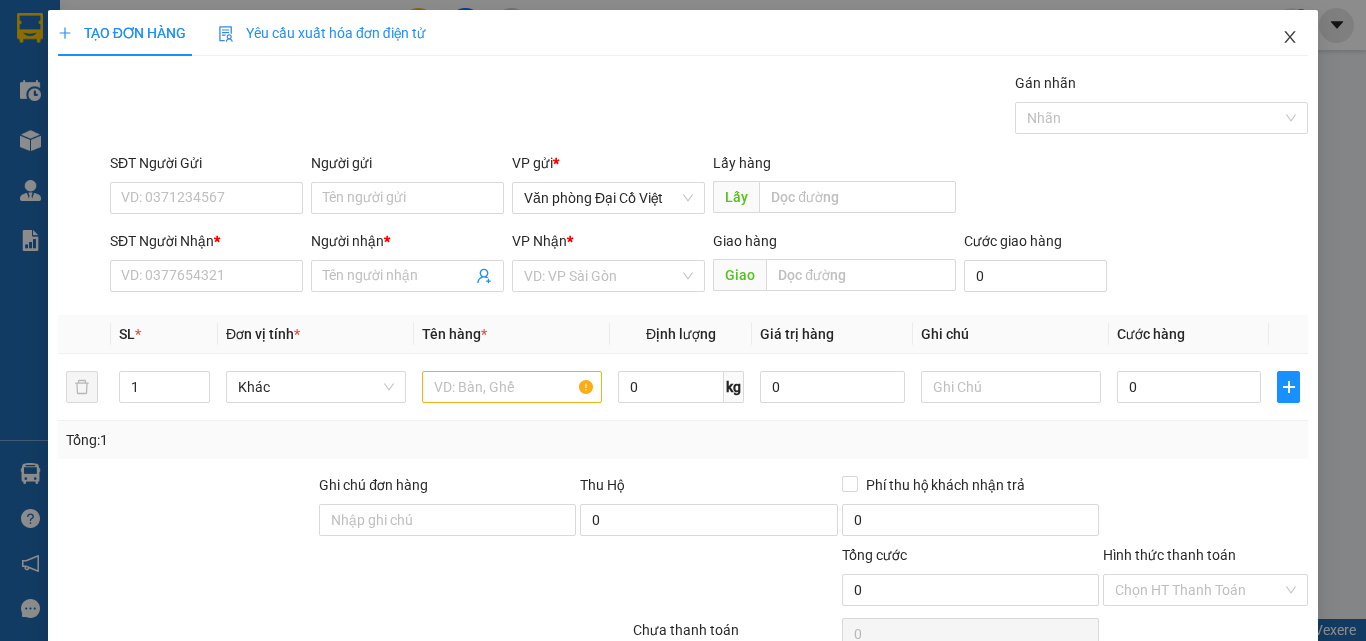 click at bounding box center (1290, 38) 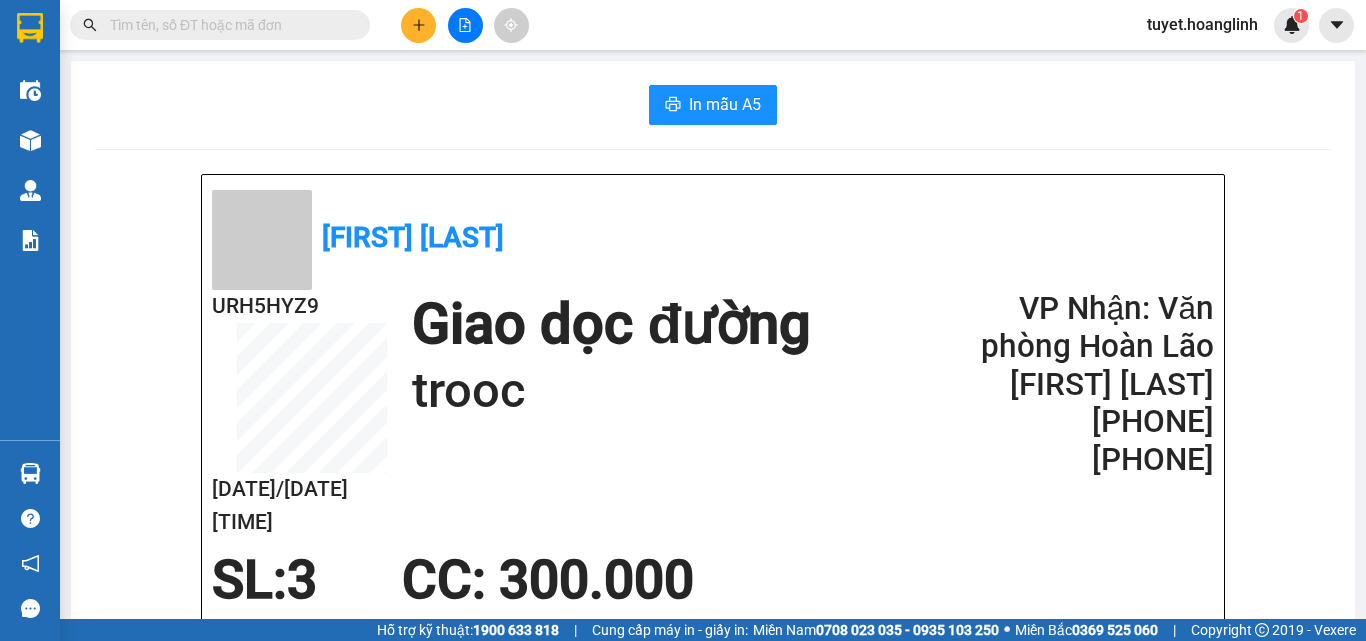 click at bounding box center [465, 25] 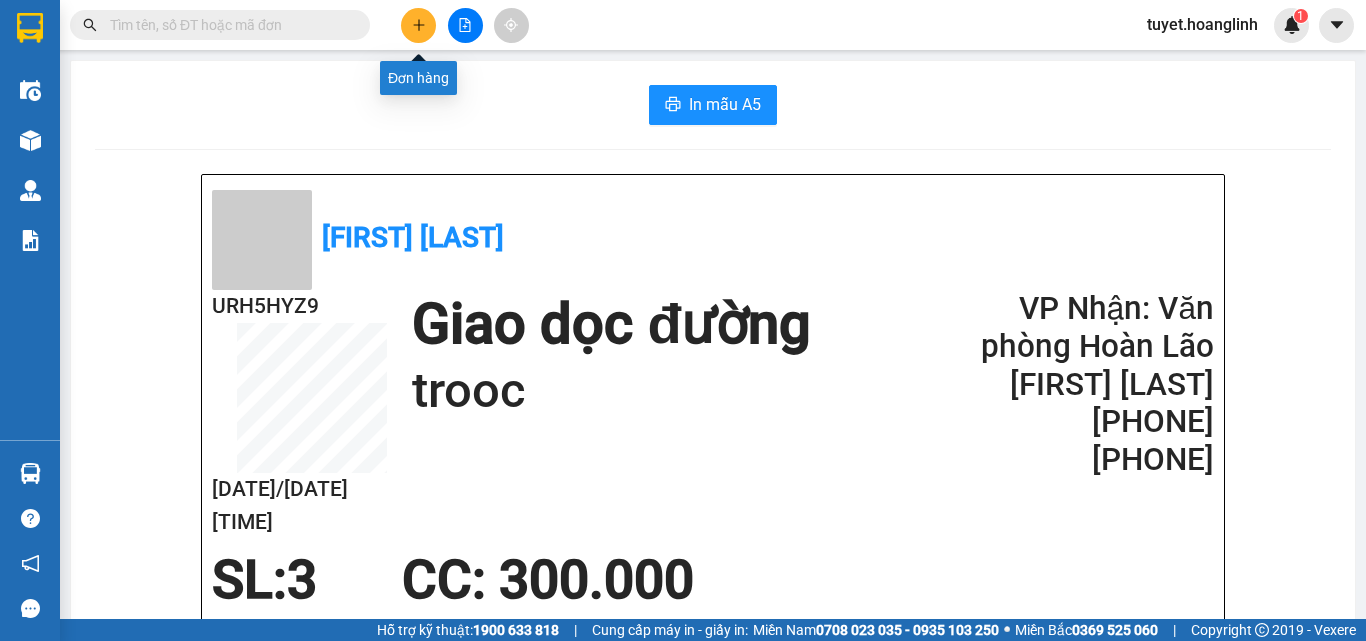 click 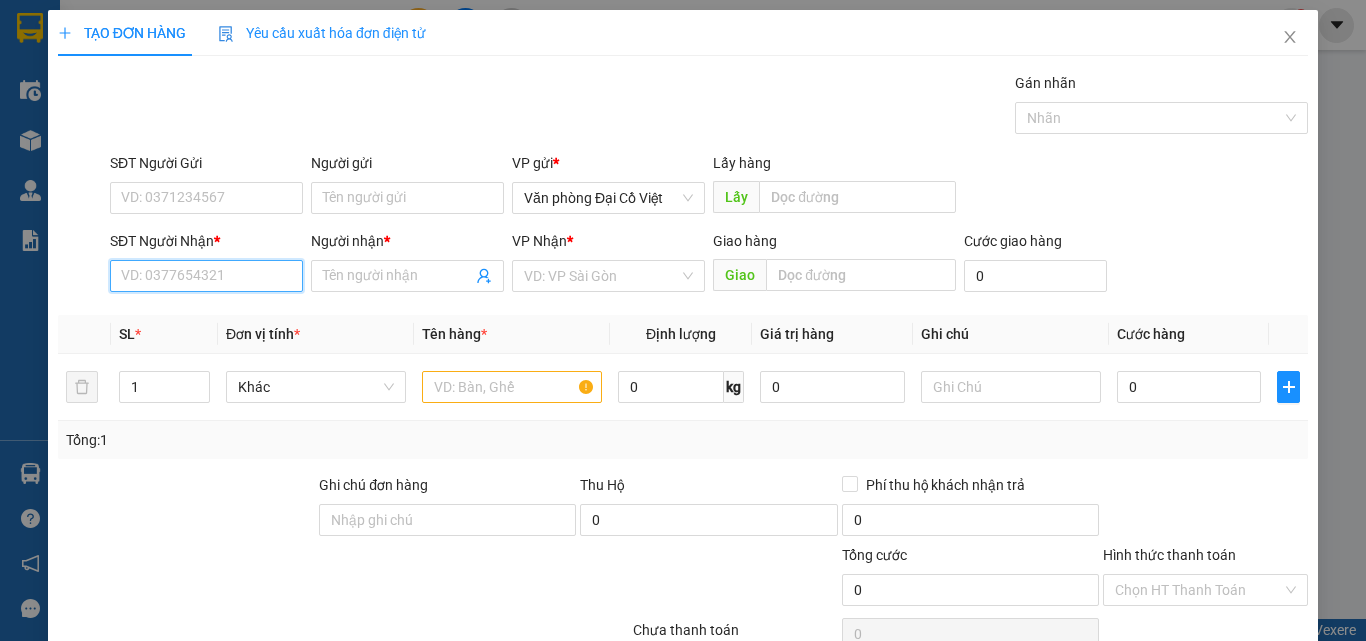 click on "SĐT Người Nhận  *" at bounding box center [206, 276] 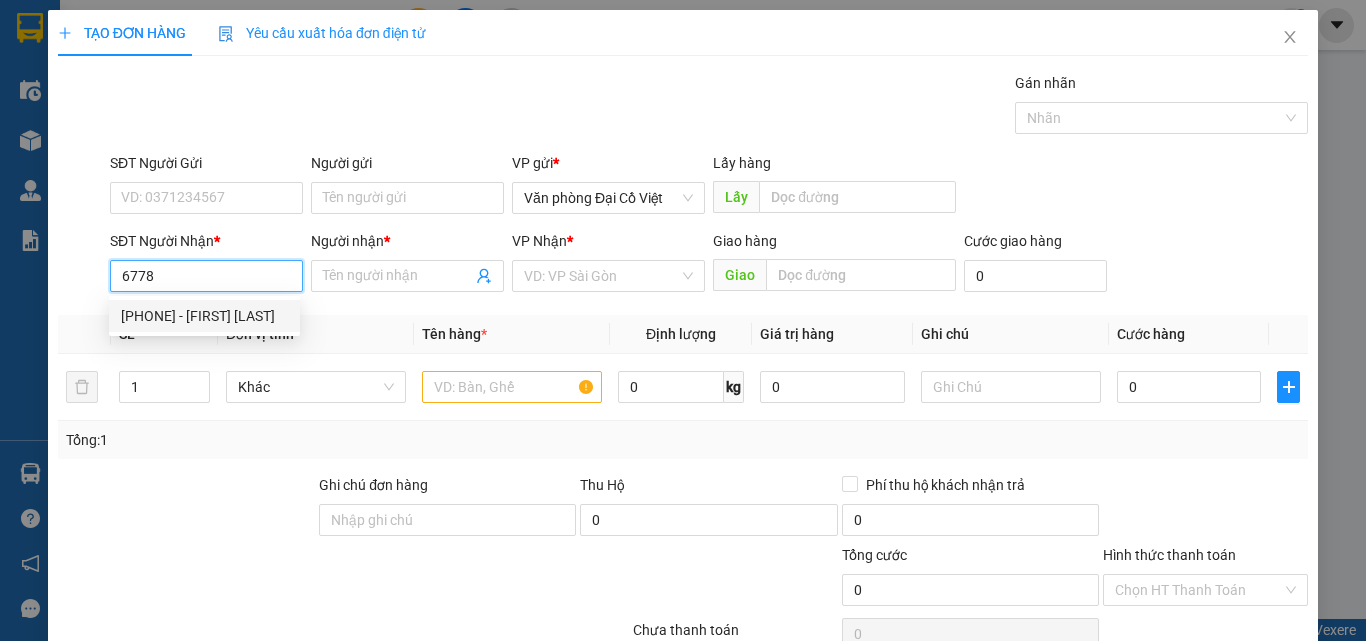 click on "[PHONE] - [FIRST] [LAST]" at bounding box center [204, 316] 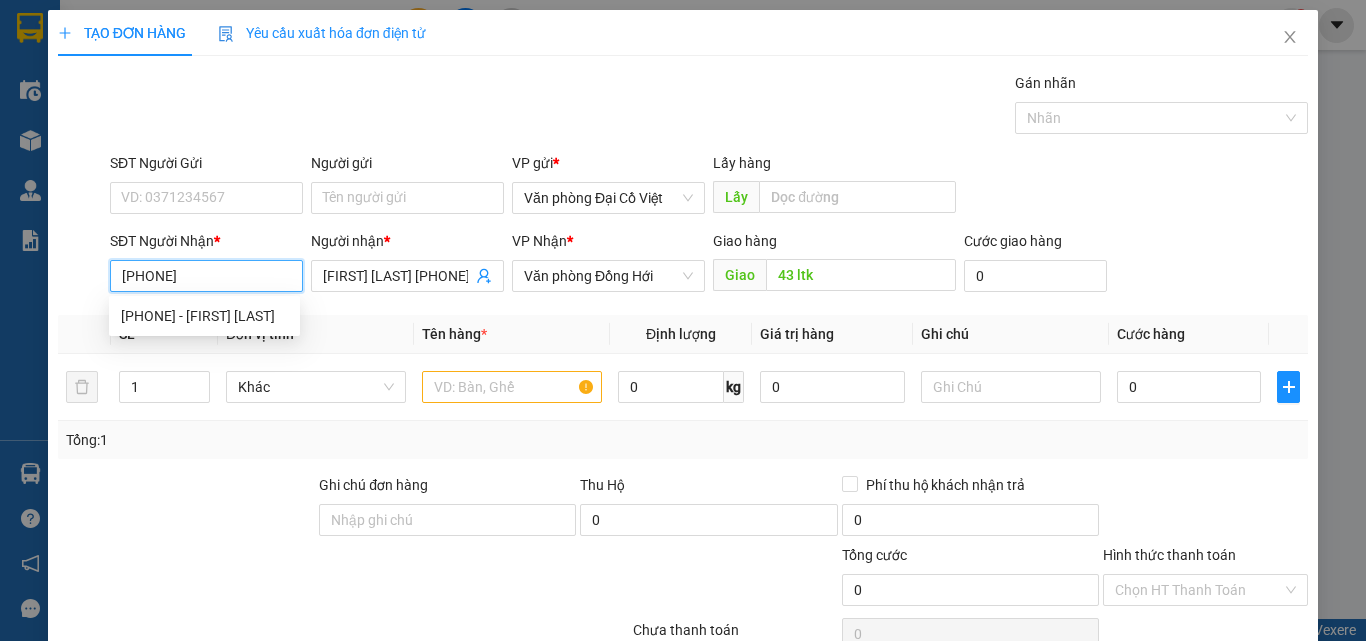 type on "50.000" 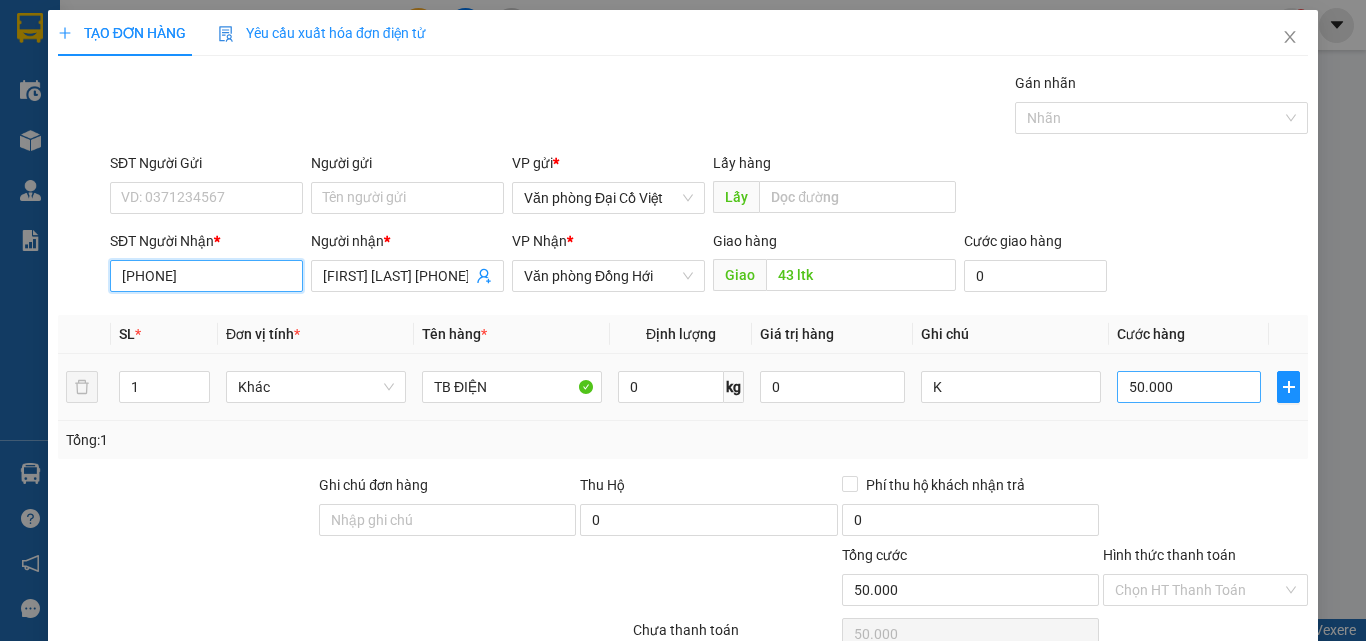 type on "[PHONE]" 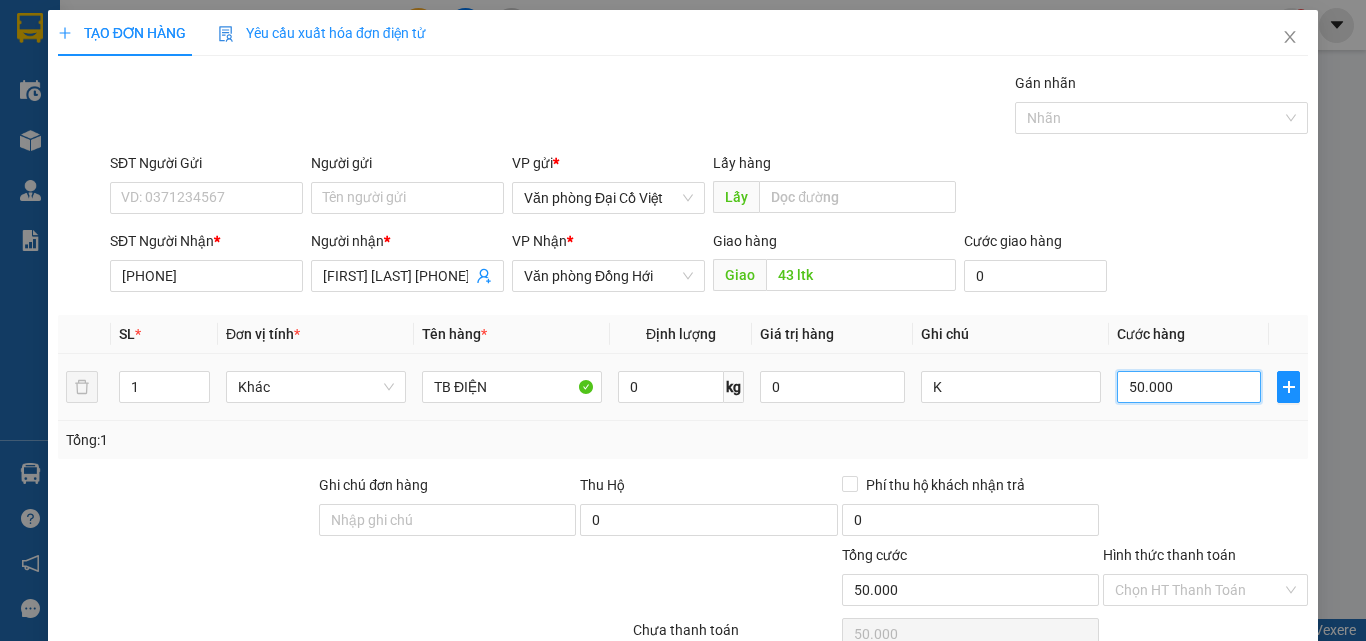 click on "50.000" at bounding box center (1189, 387) 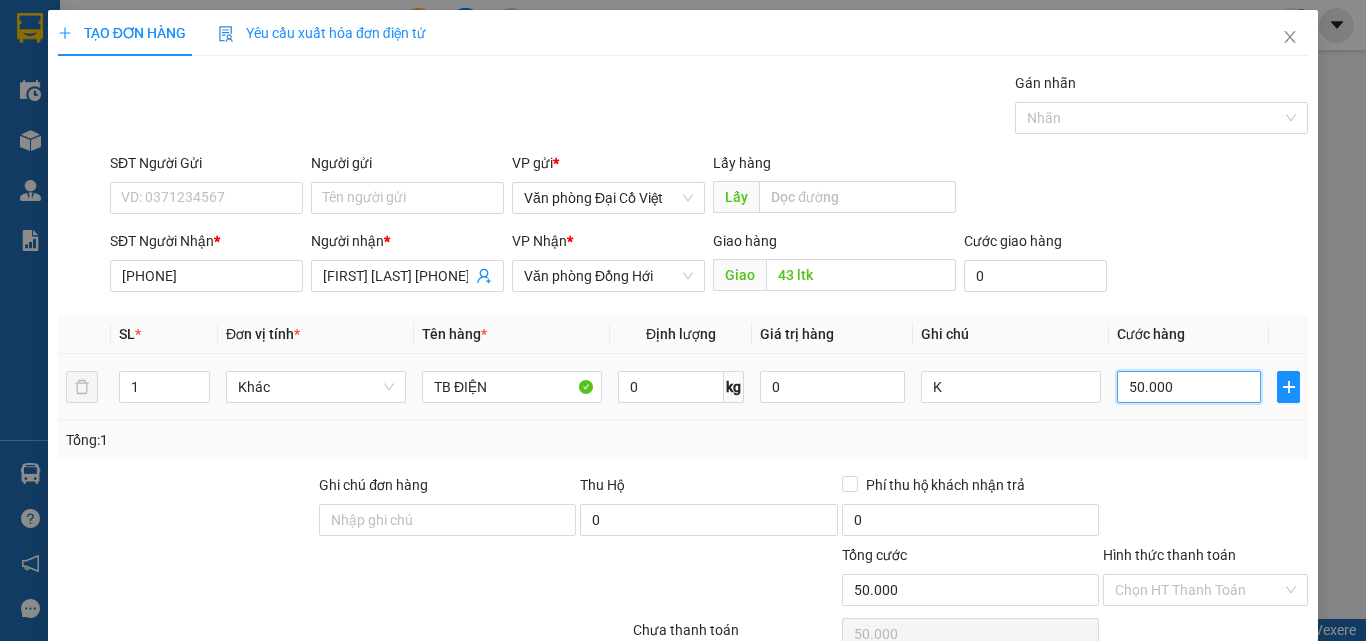 type on "1" 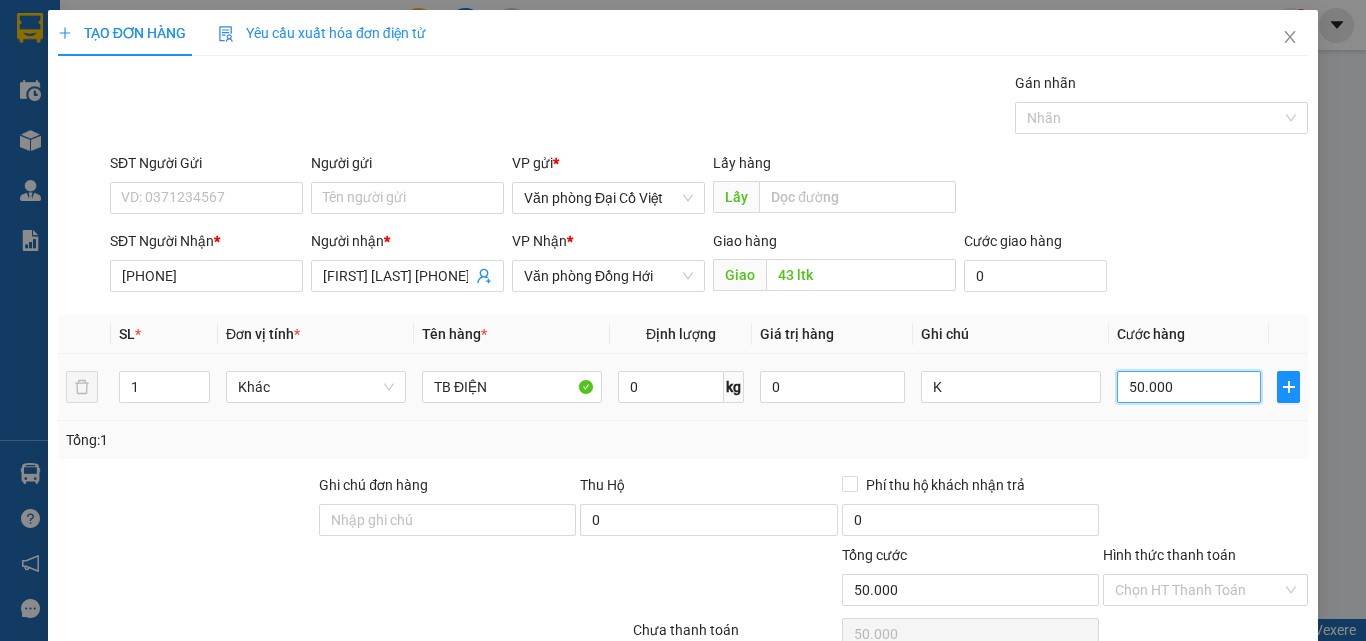 type on "1" 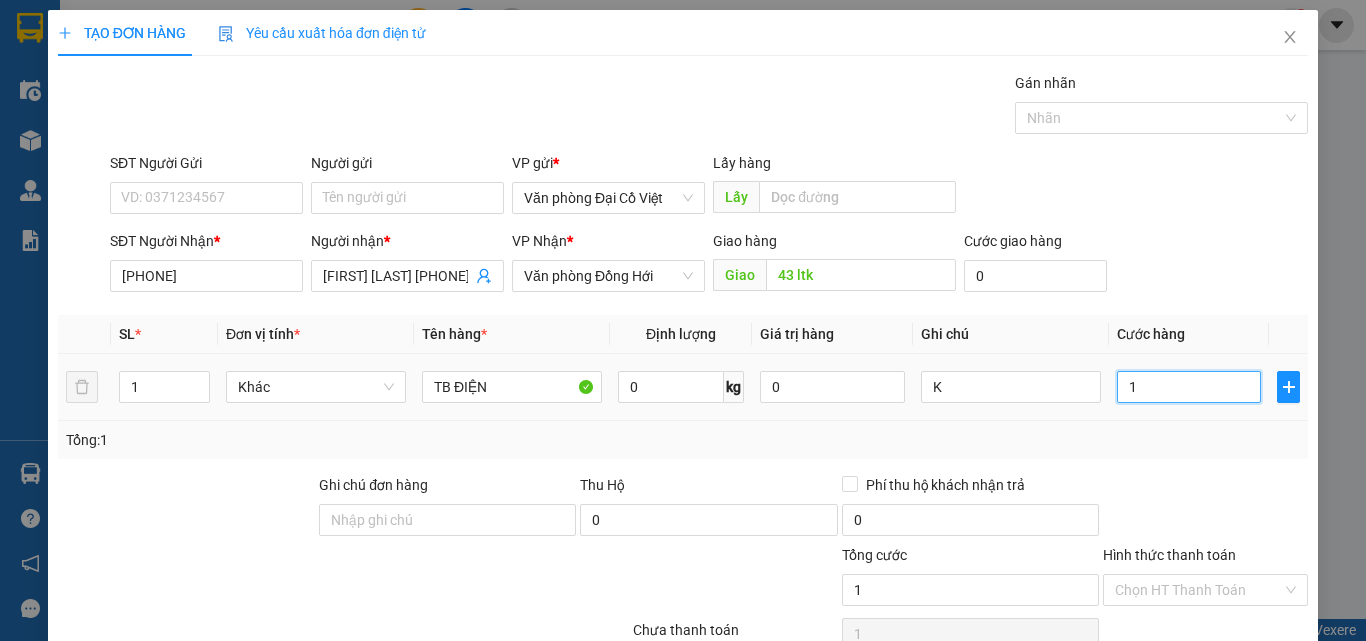 type on "12" 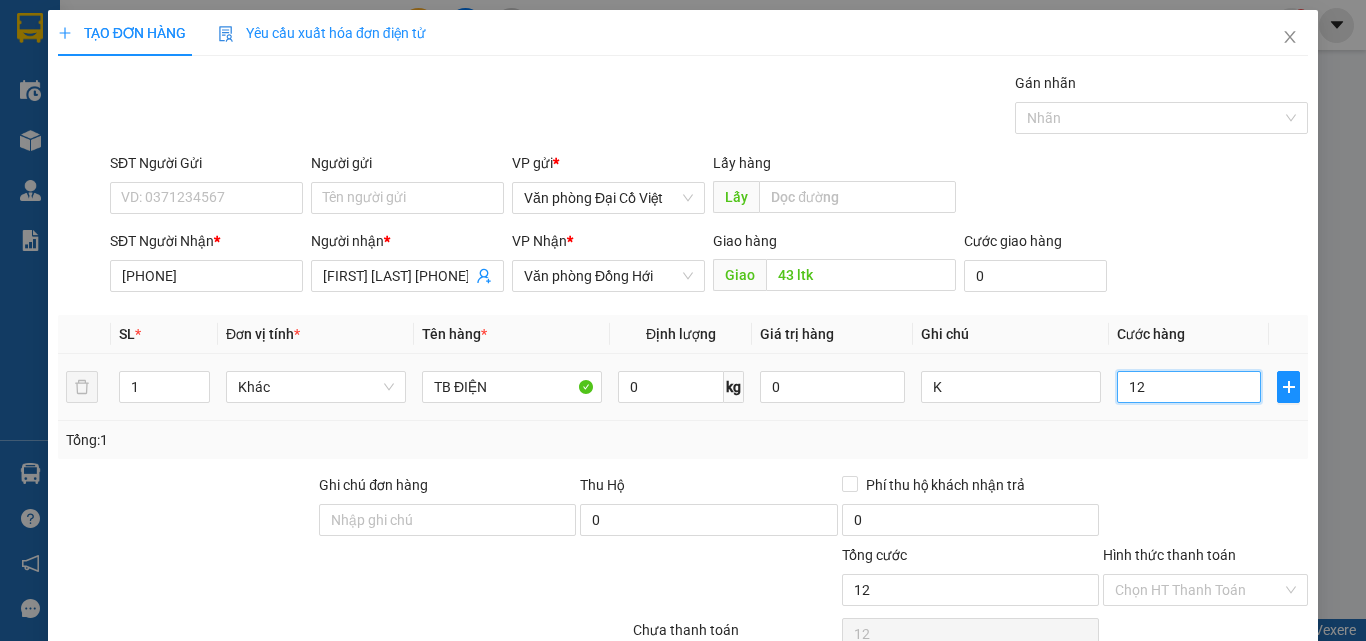type on "120" 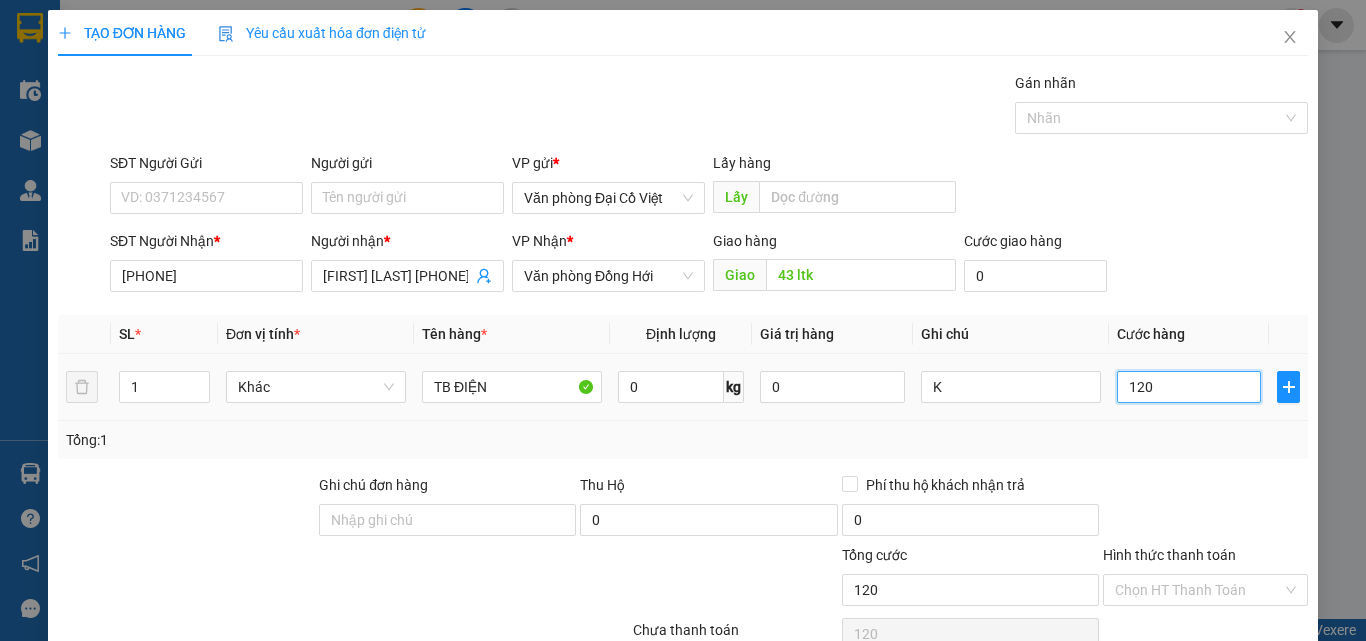 type on "120" 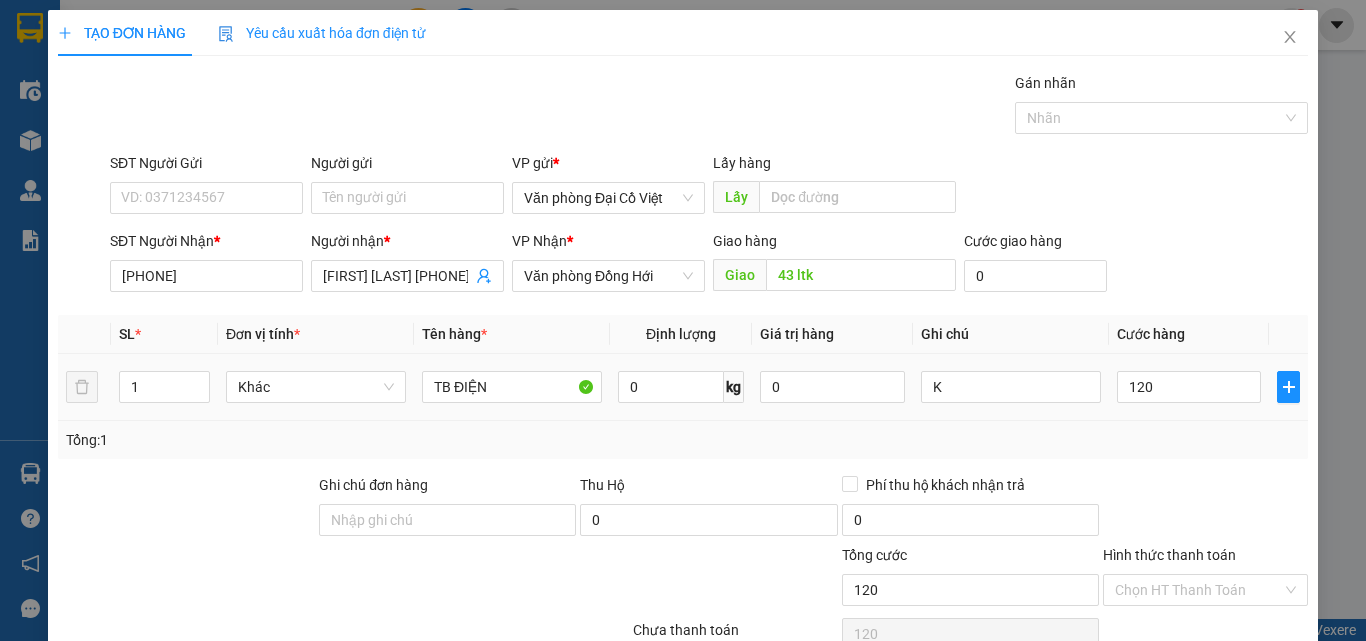 type on "120.000" 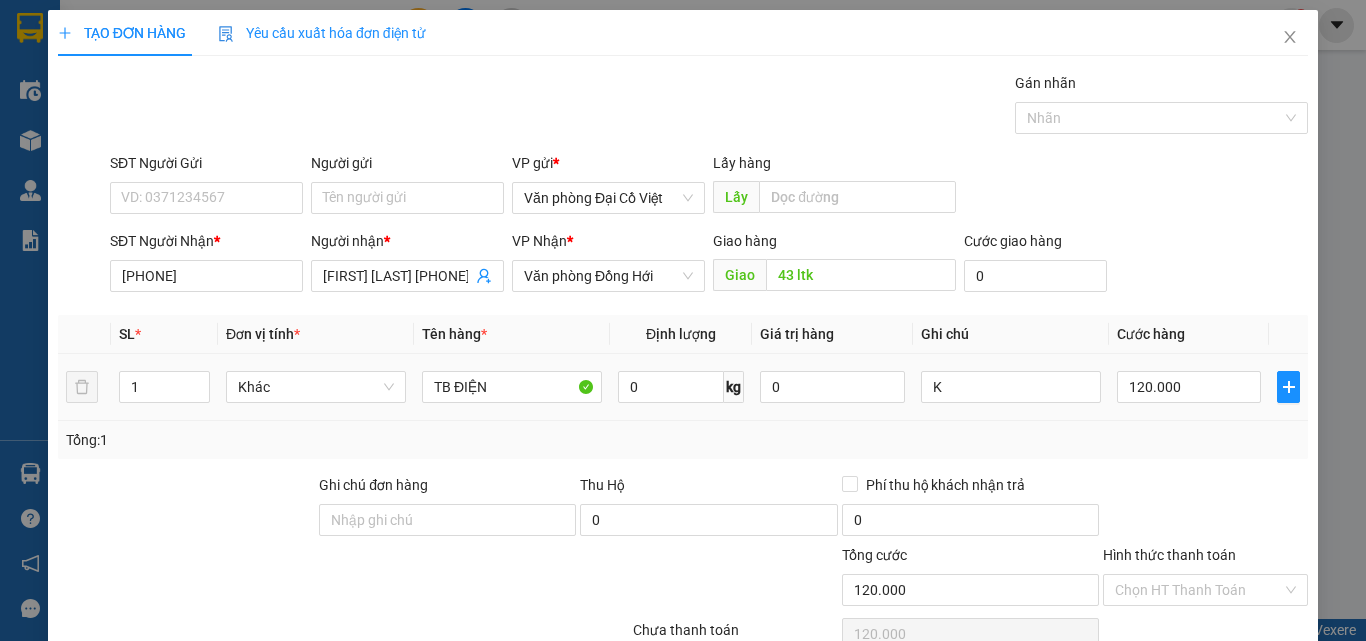 click on "Tổng:  1" at bounding box center [683, 440] 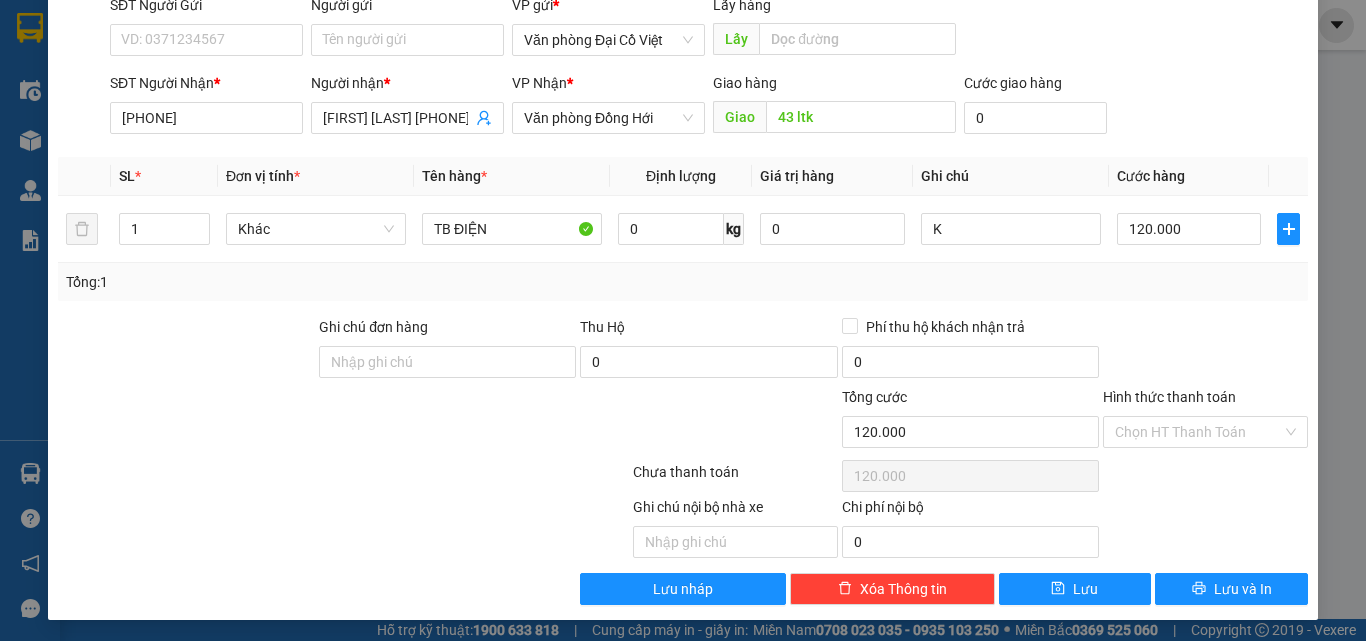 scroll, scrollTop: 161, scrollLeft: 0, axis: vertical 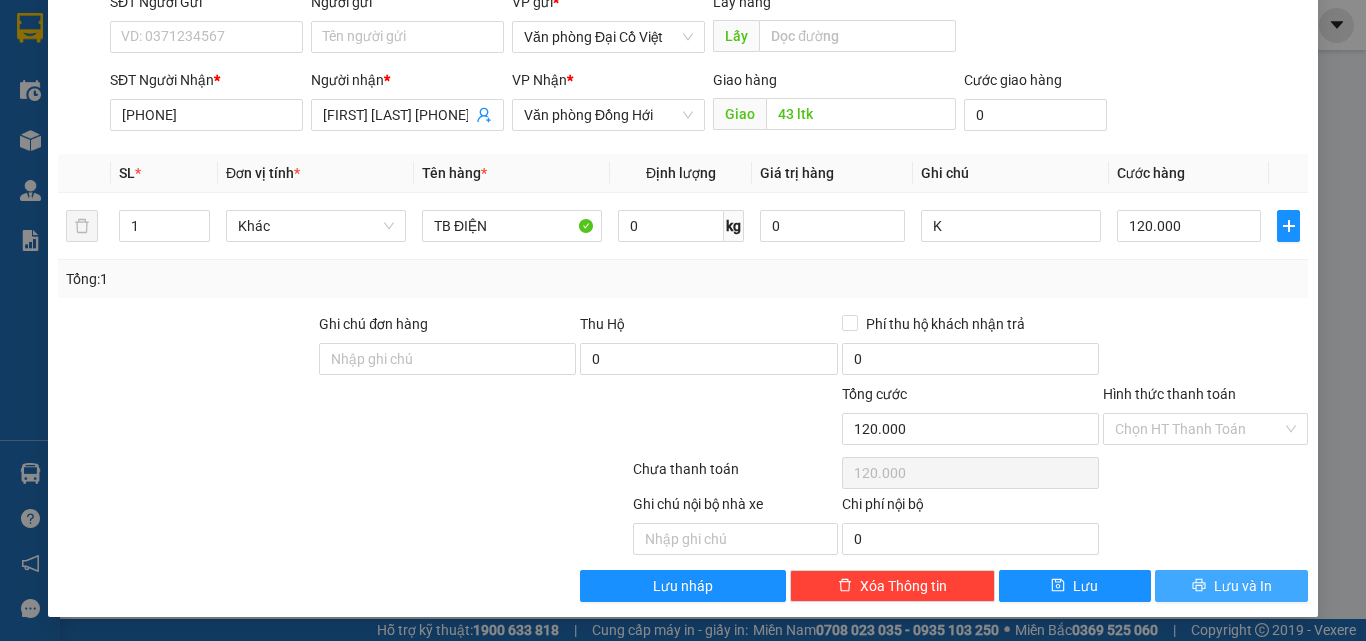 click 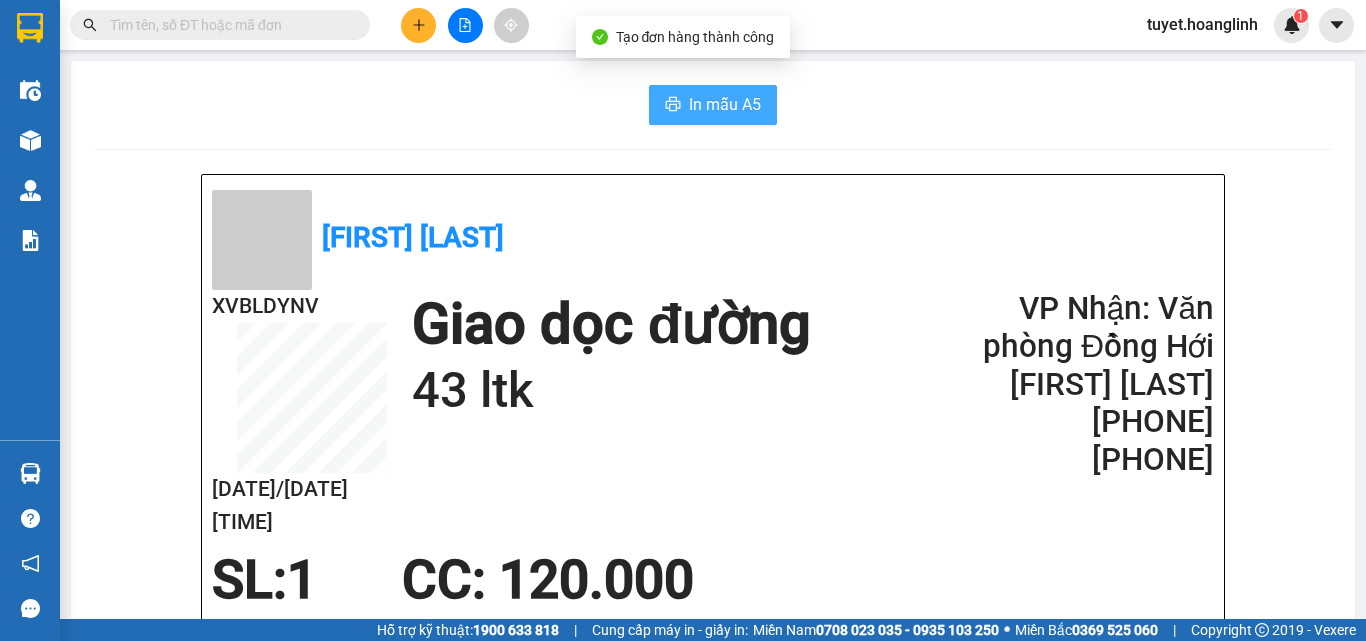 click on "In mẫu A5" at bounding box center (725, 104) 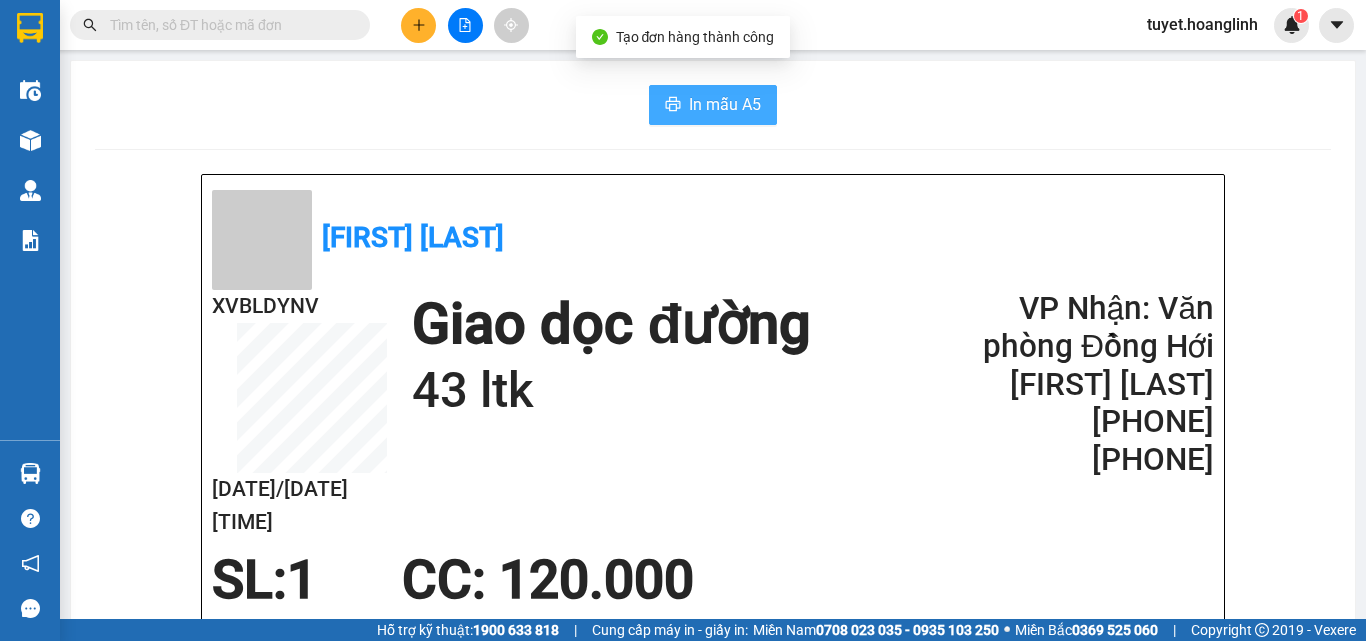 scroll, scrollTop: 0, scrollLeft: 0, axis: both 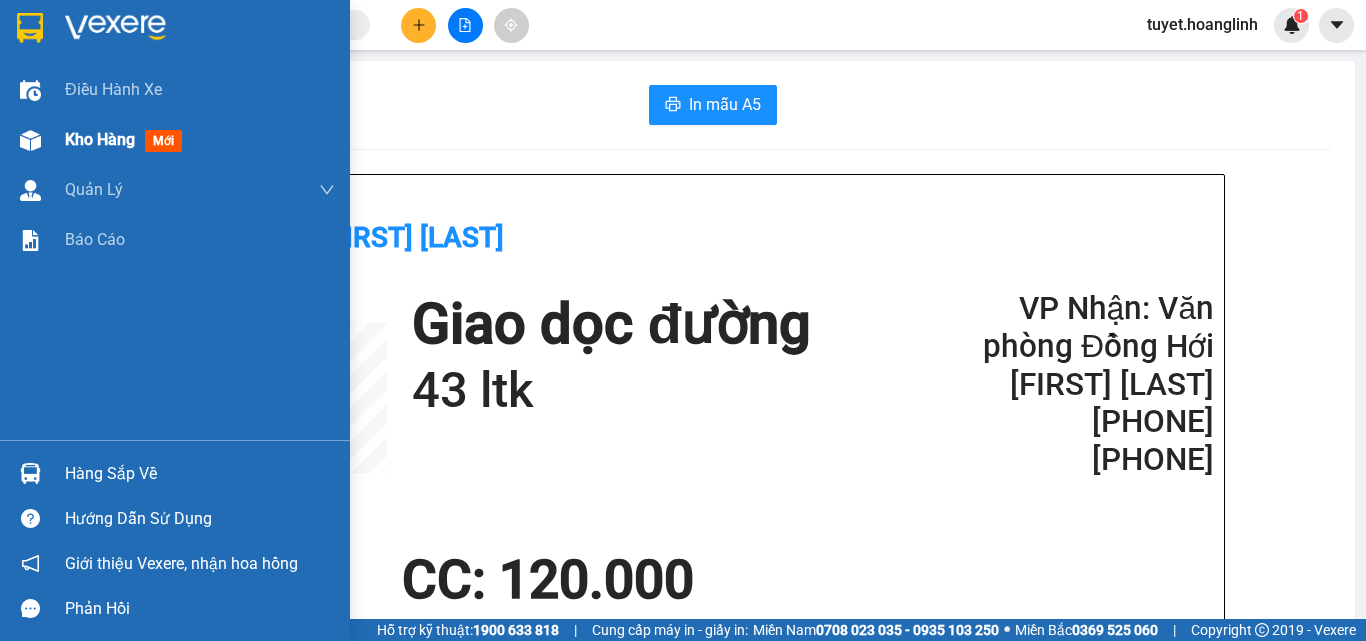 click on "Kho hàng mới" at bounding box center (175, 140) 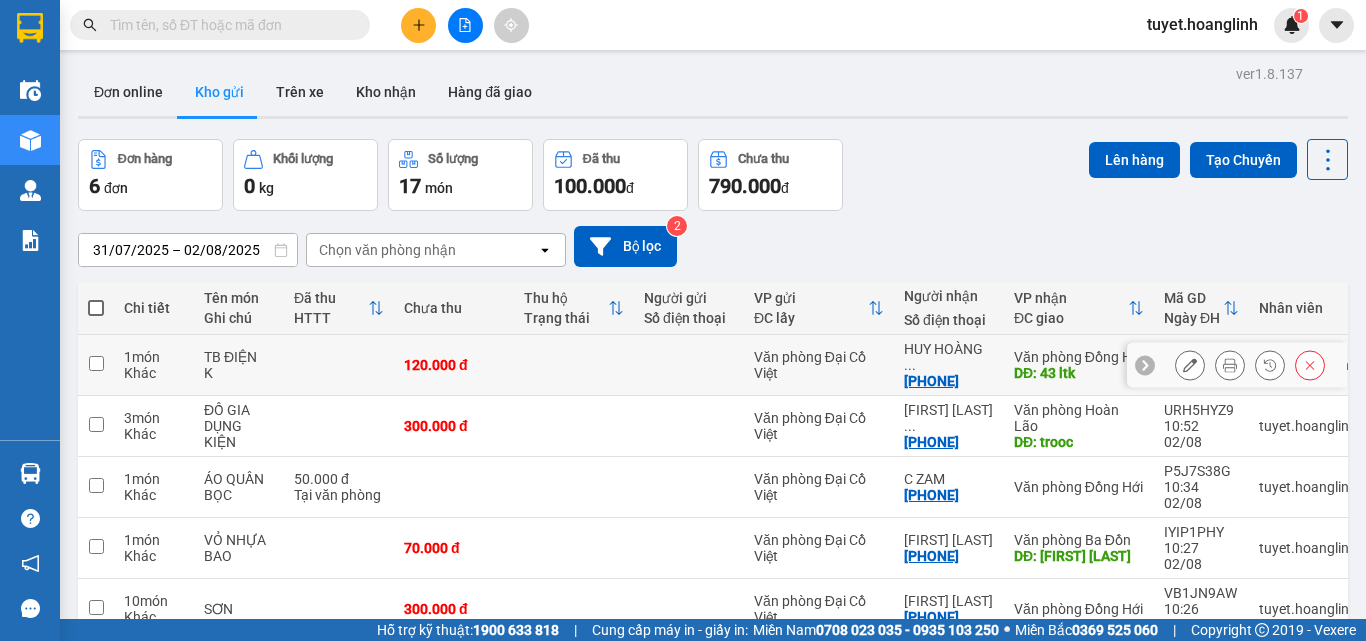 click at bounding box center (1190, 365) 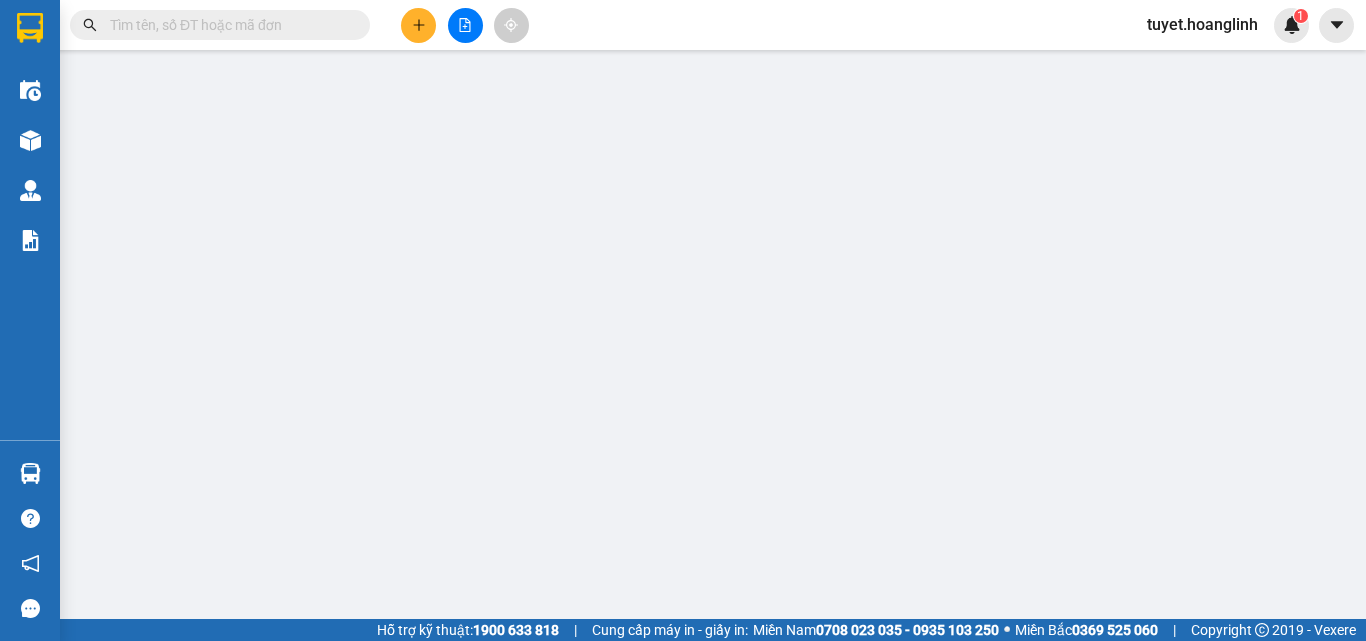 type on "[PHONE]" 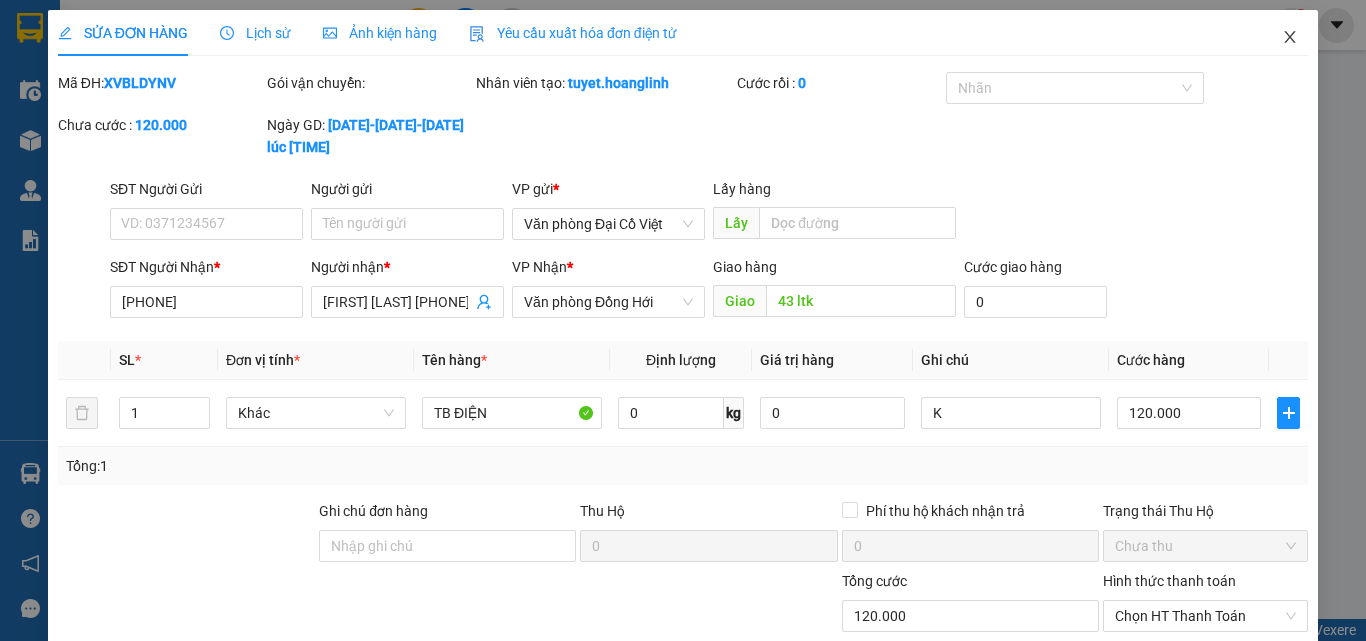 click at bounding box center (1290, 38) 